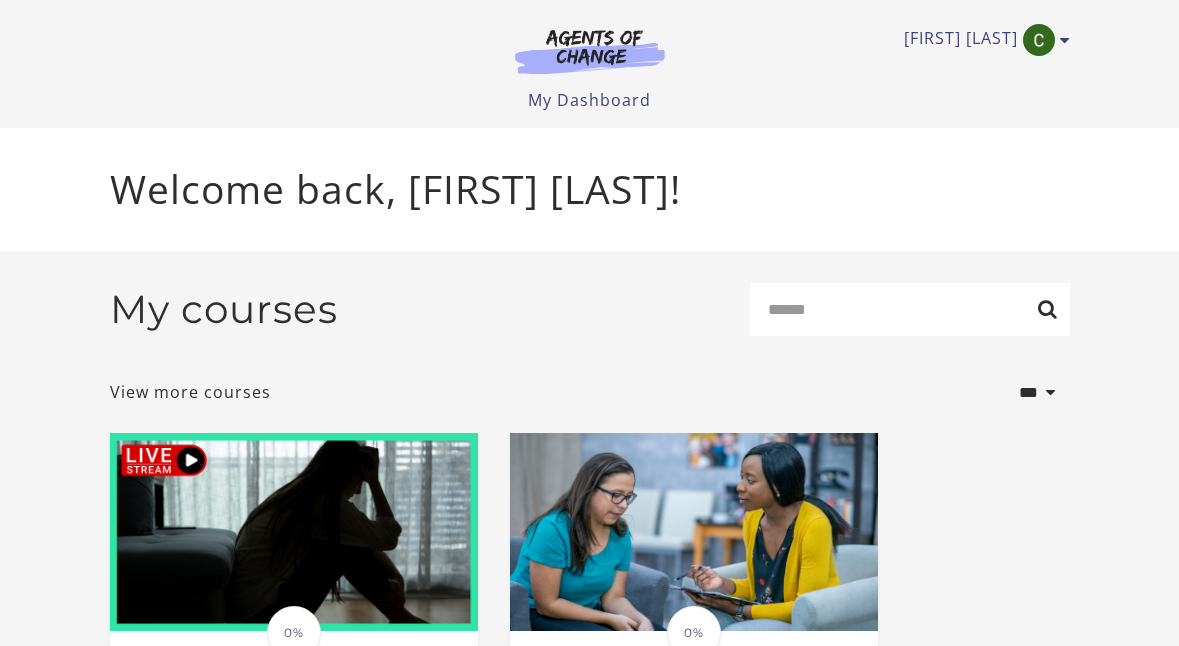 scroll, scrollTop: 0, scrollLeft: 0, axis: both 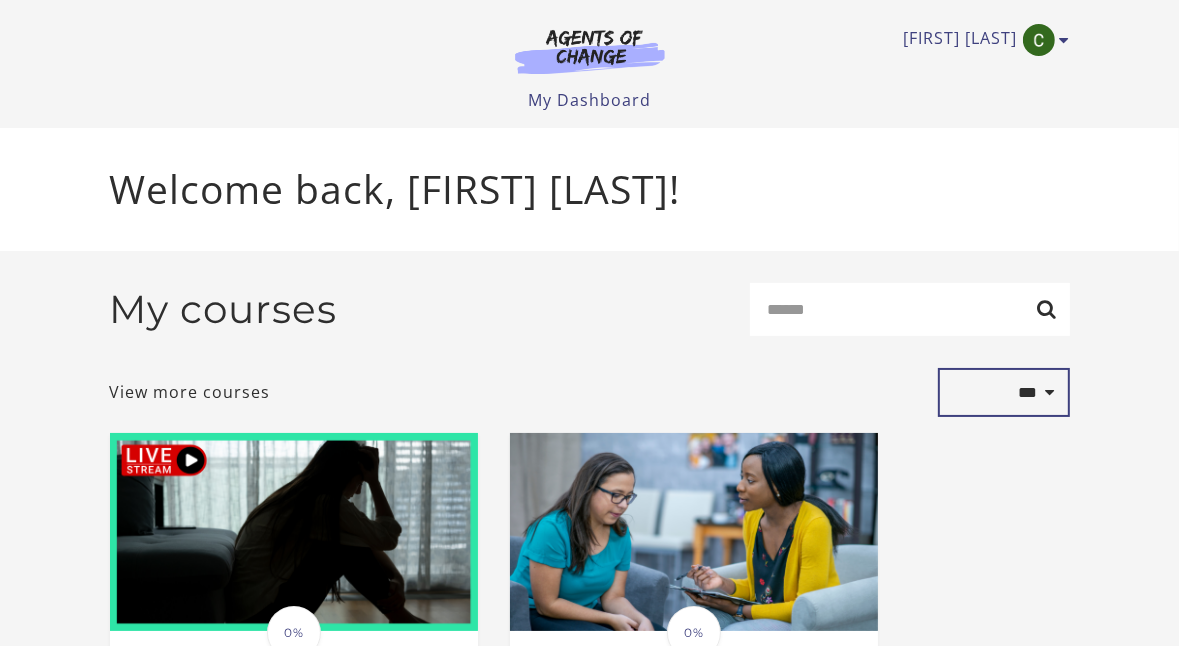 click on "**********" at bounding box center (1004, 393) 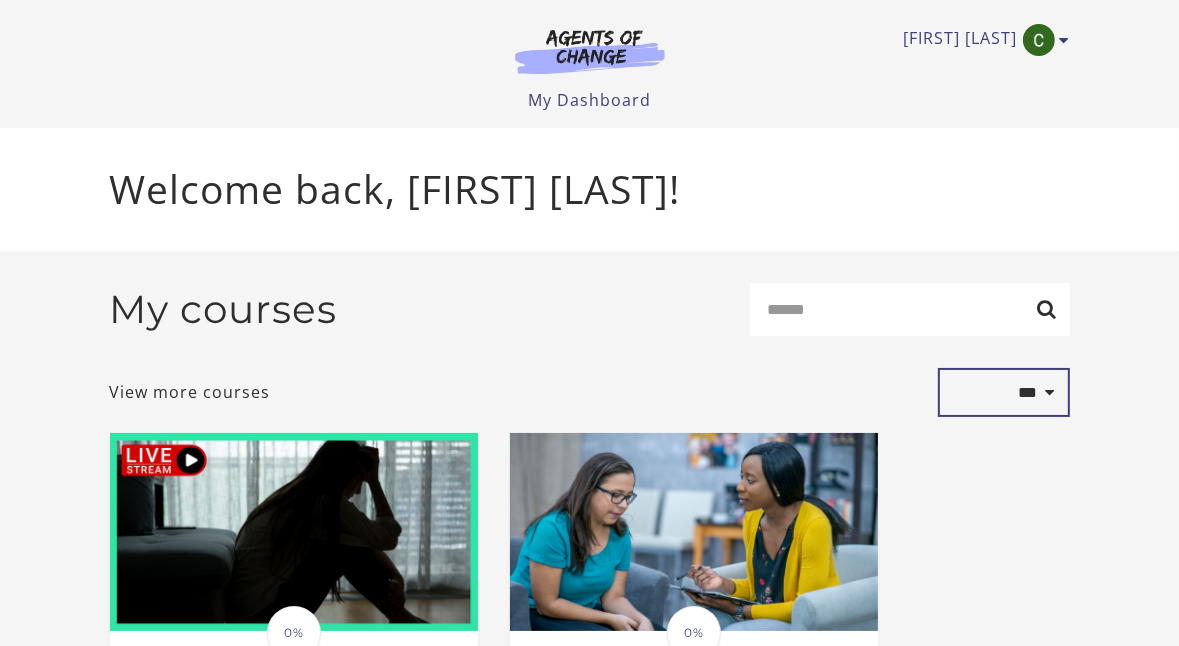 select on "**********" 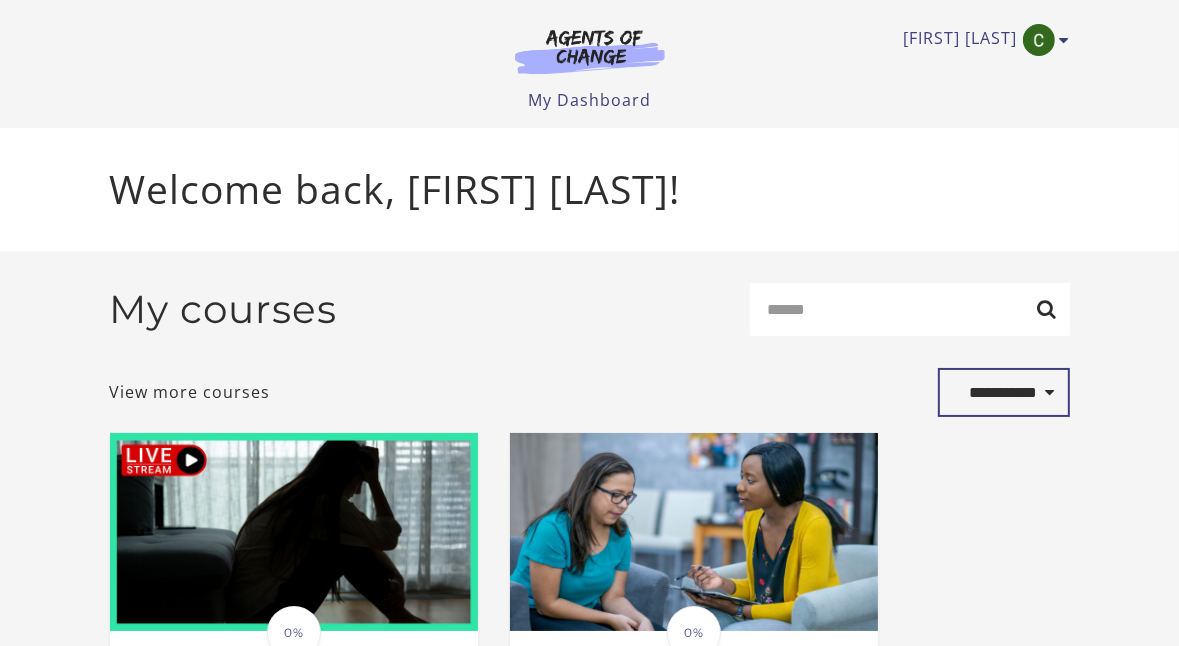 click on "**********" at bounding box center [1004, 393] 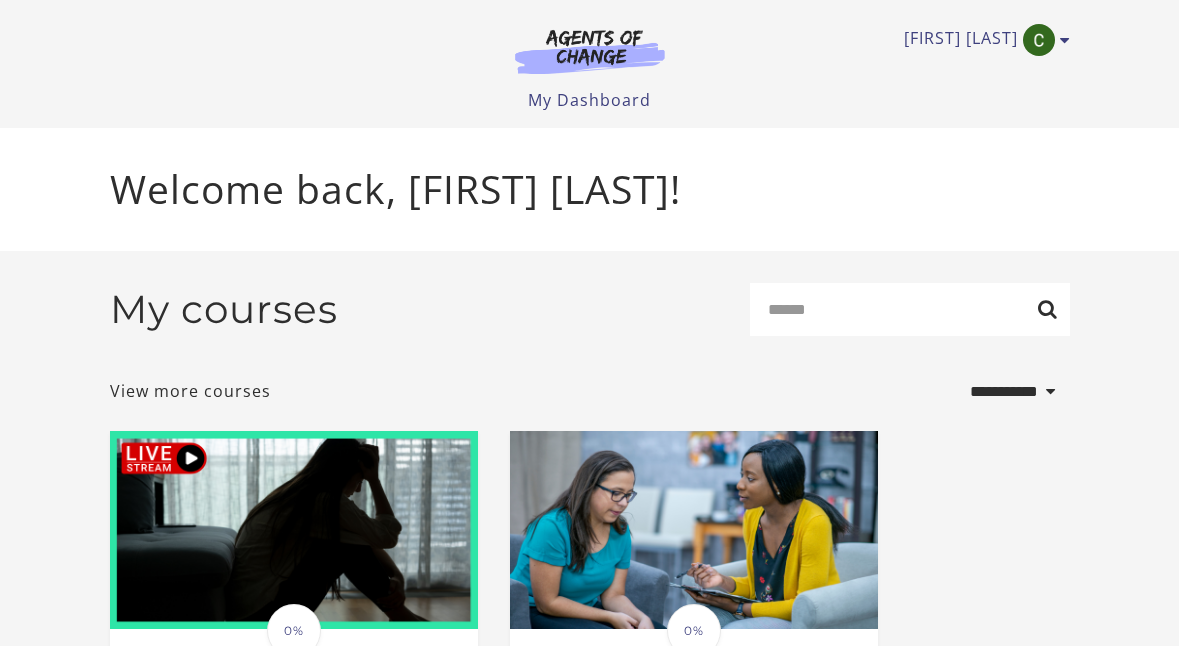 select on "**********" 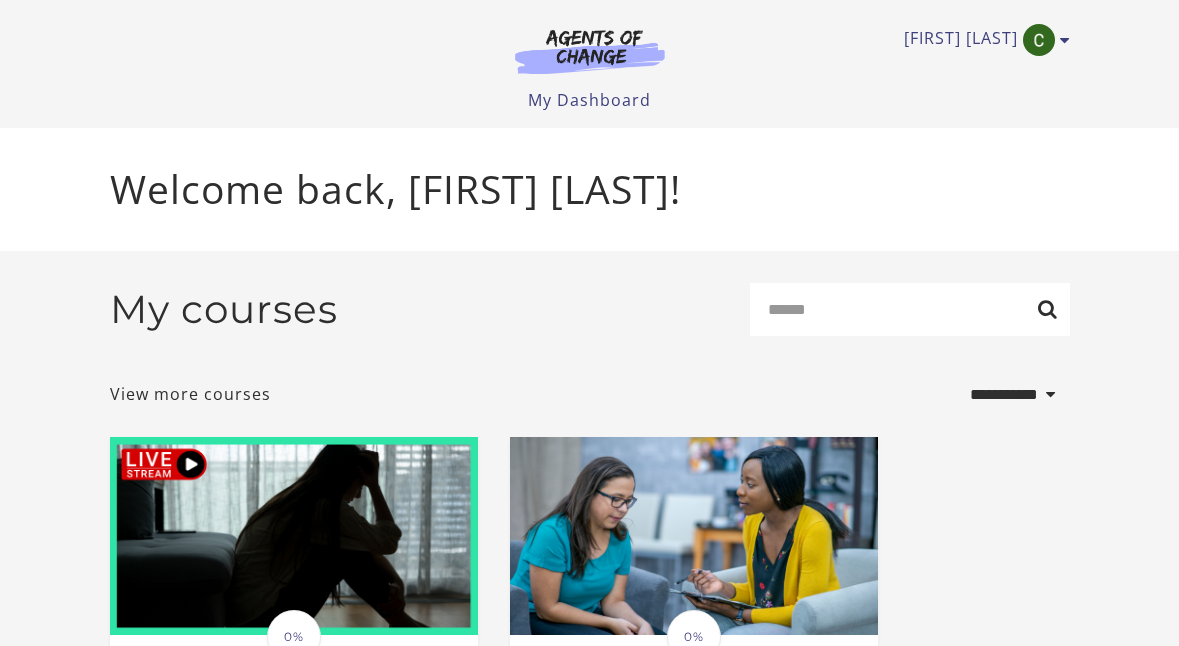 scroll, scrollTop: 0, scrollLeft: 0, axis: both 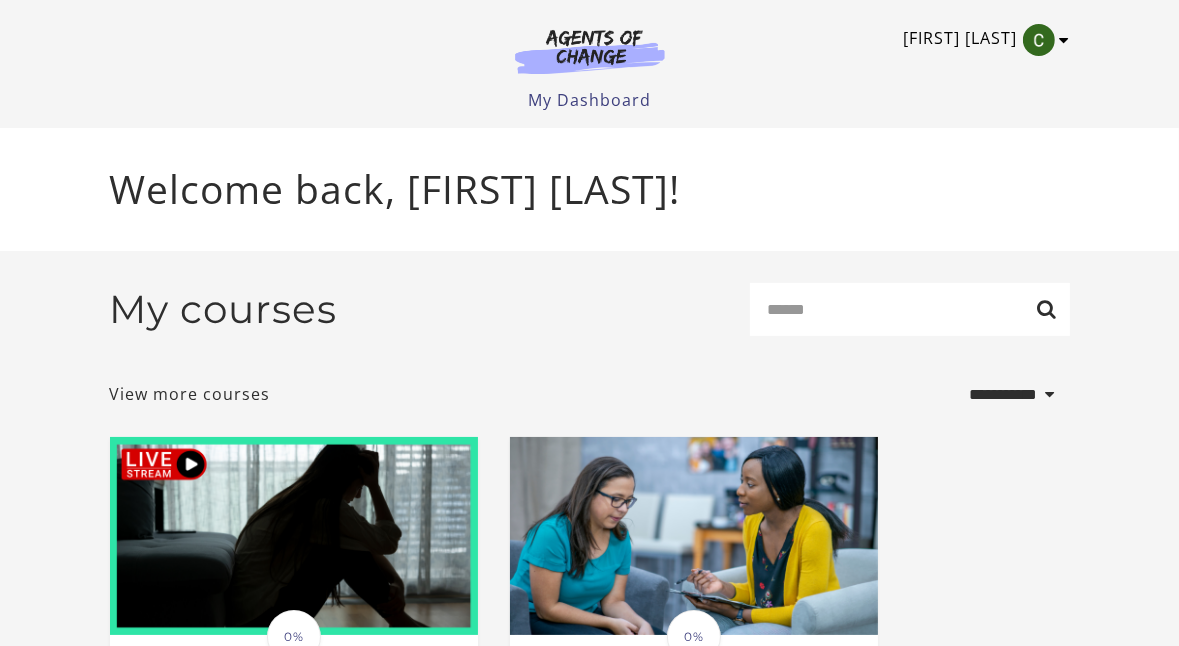 click at bounding box center (1065, 40) 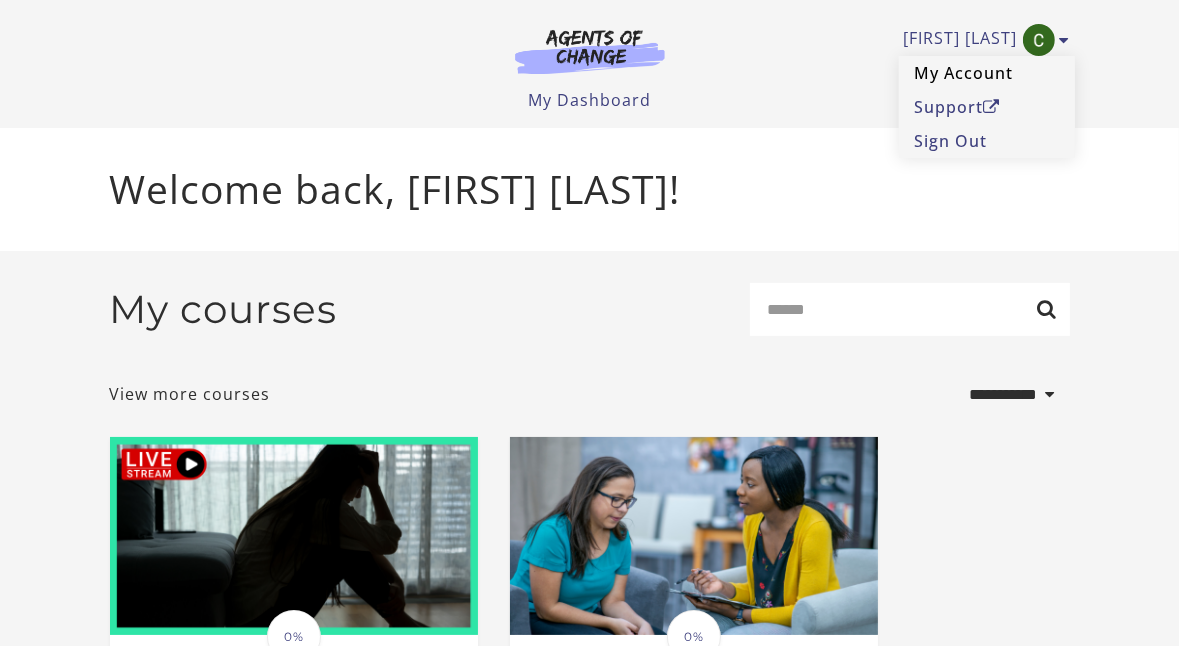 click on "My Account" at bounding box center (987, 73) 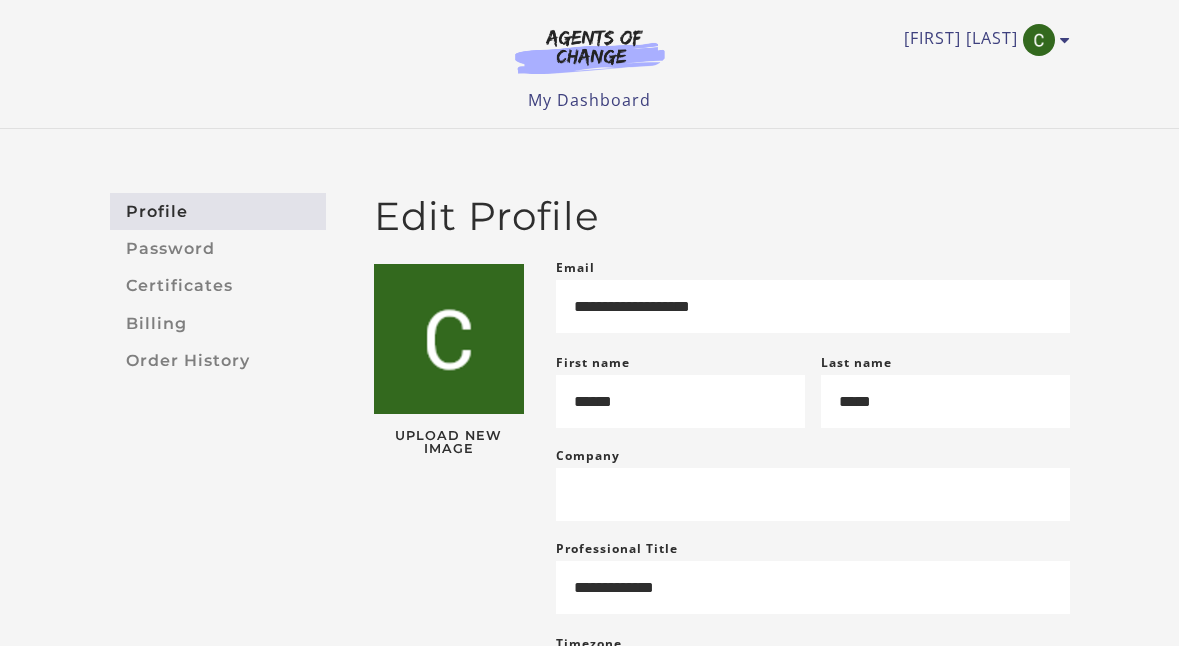 scroll, scrollTop: 0, scrollLeft: 0, axis: both 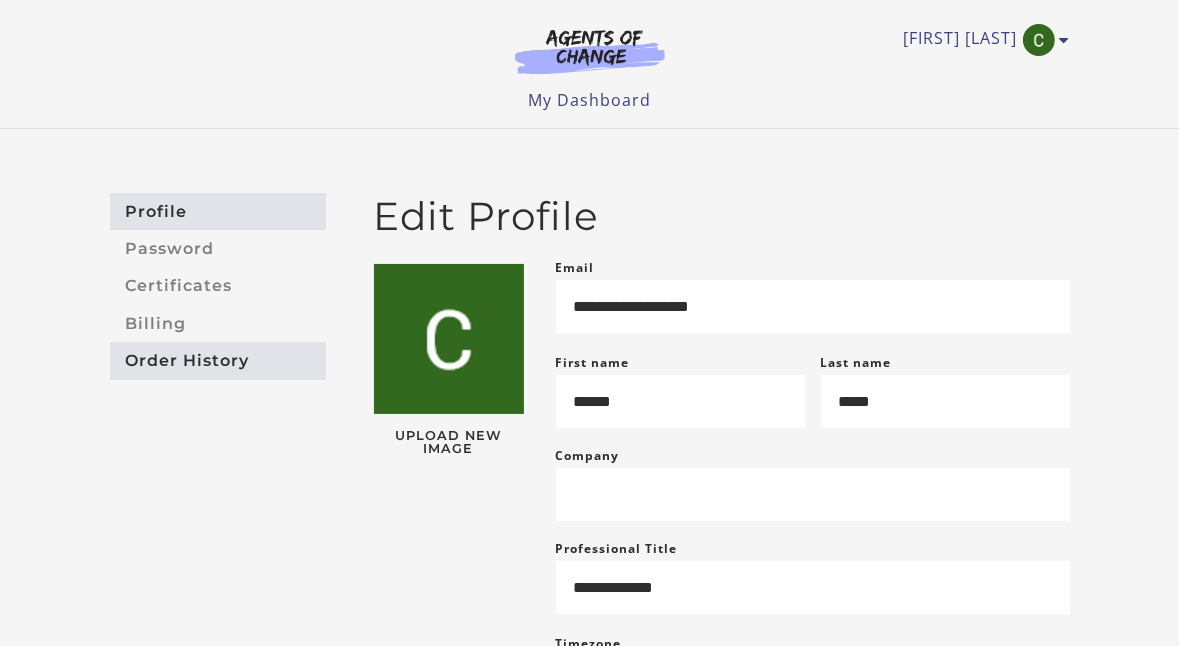 click on "Order History" at bounding box center (218, 360) 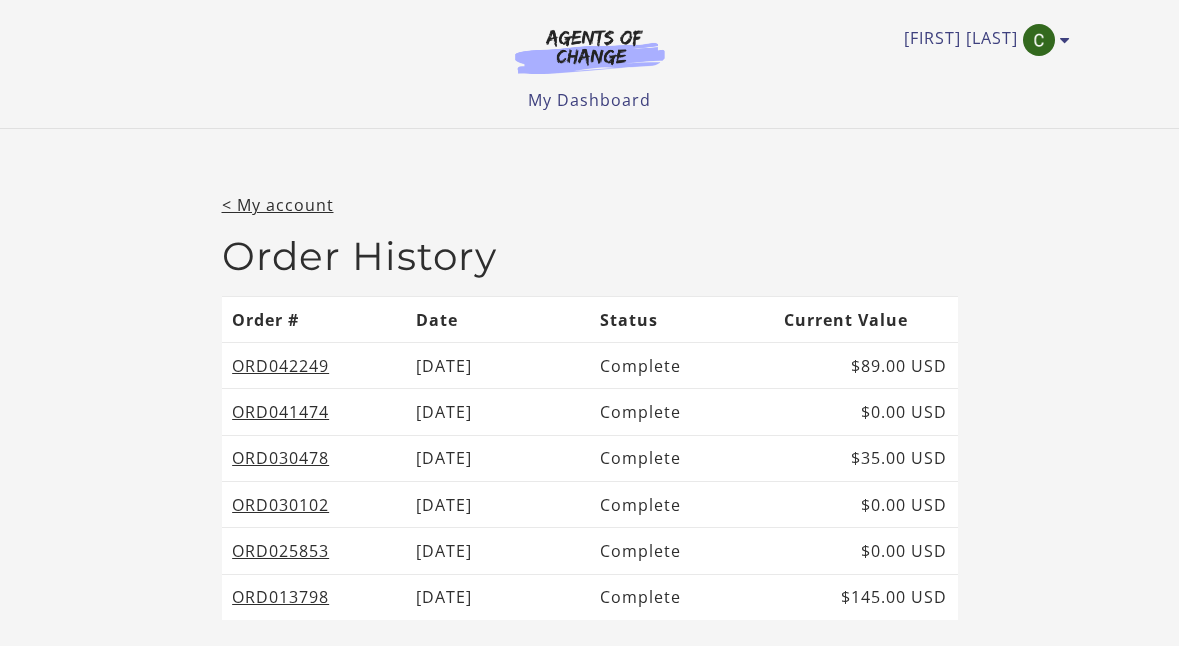 scroll, scrollTop: 0, scrollLeft: 0, axis: both 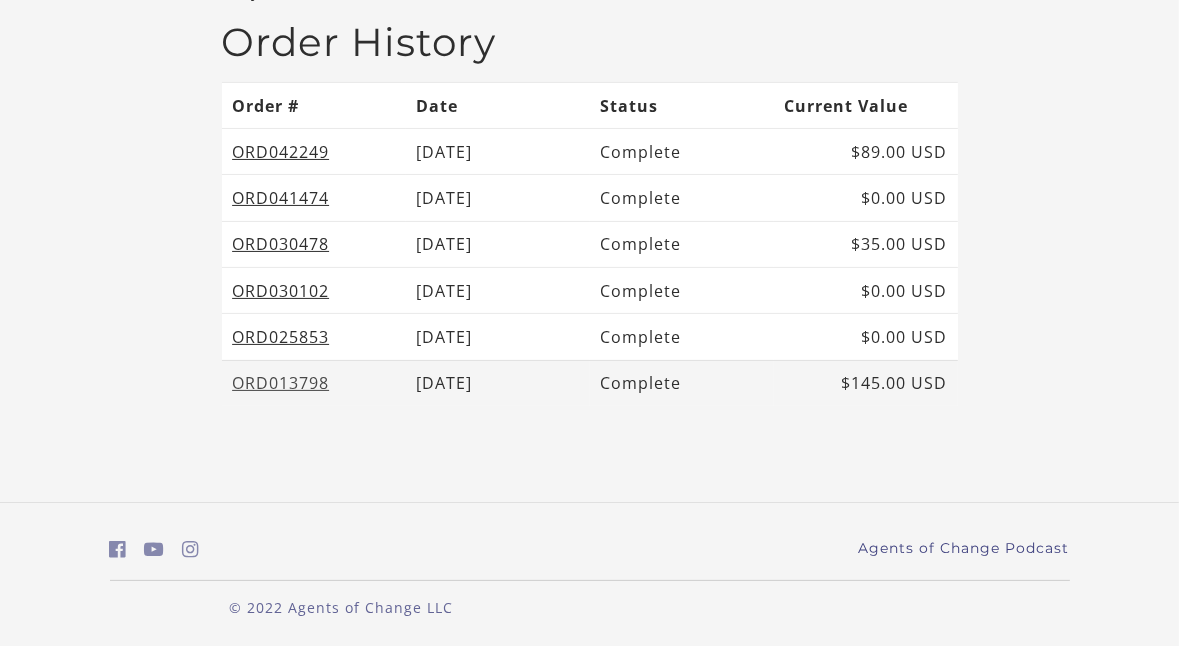 click on "ORD013798" at bounding box center (280, 383) 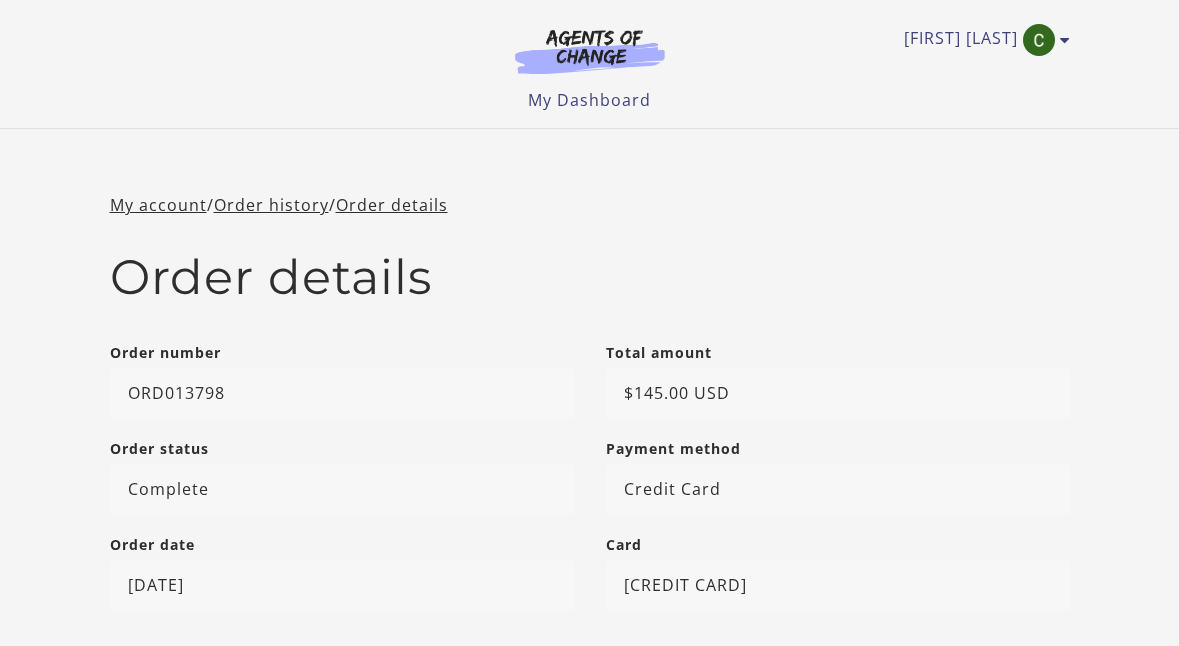 scroll, scrollTop: 0, scrollLeft: 0, axis: both 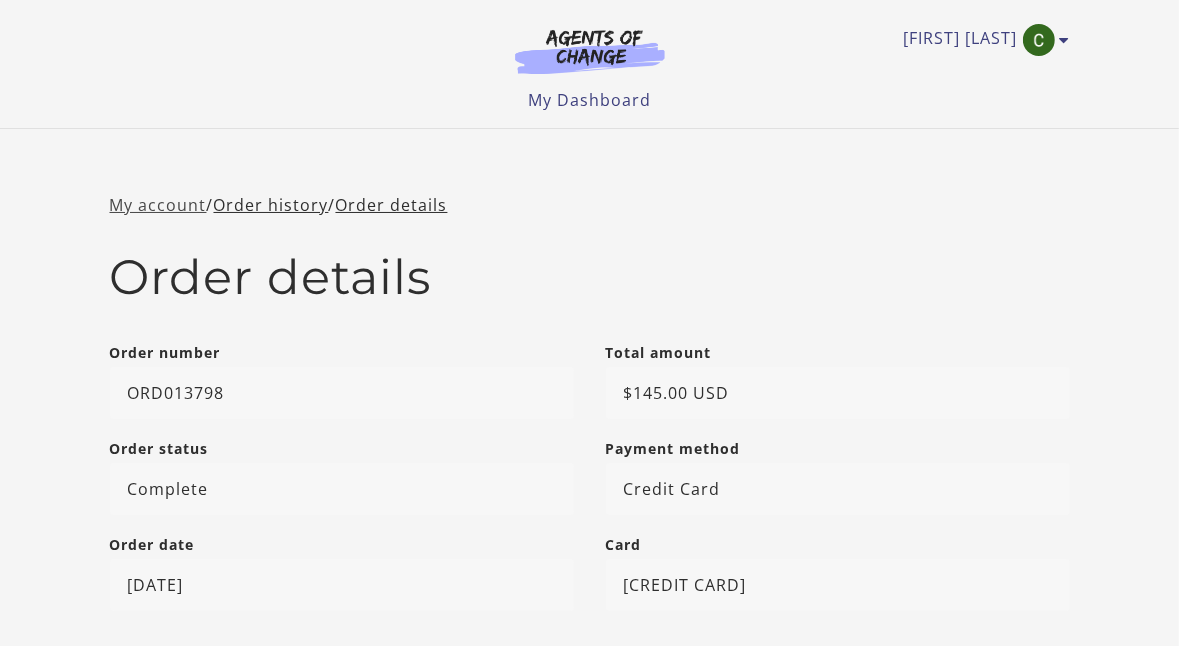 click on "My account" at bounding box center [158, 205] 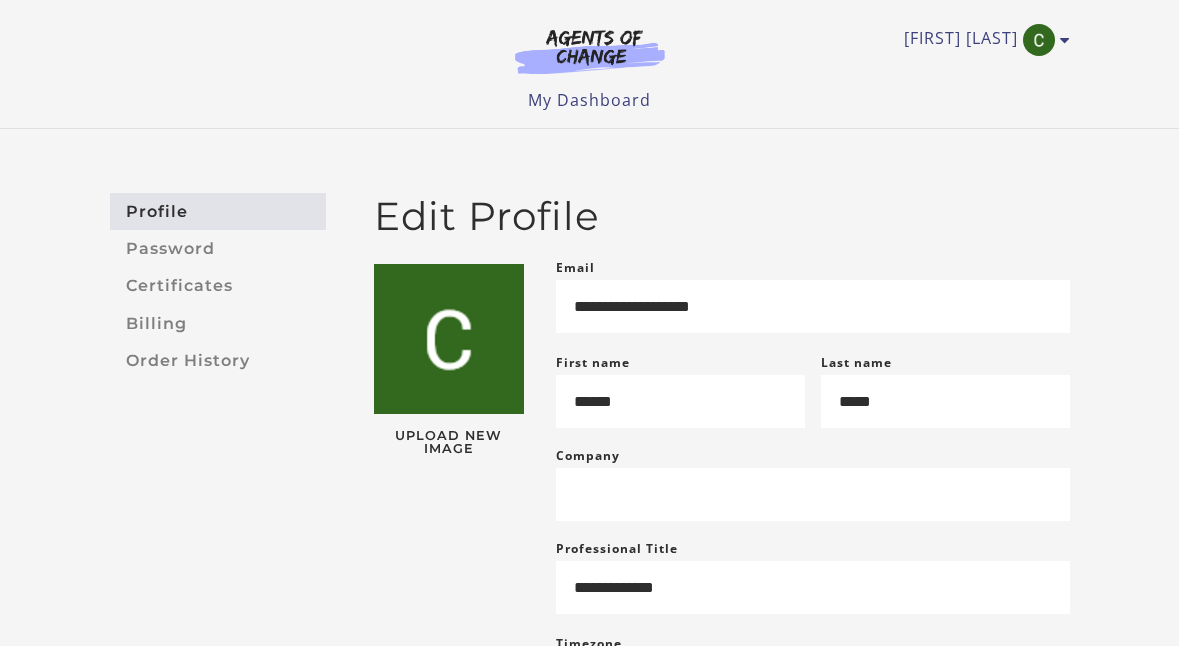 scroll, scrollTop: 0, scrollLeft: 0, axis: both 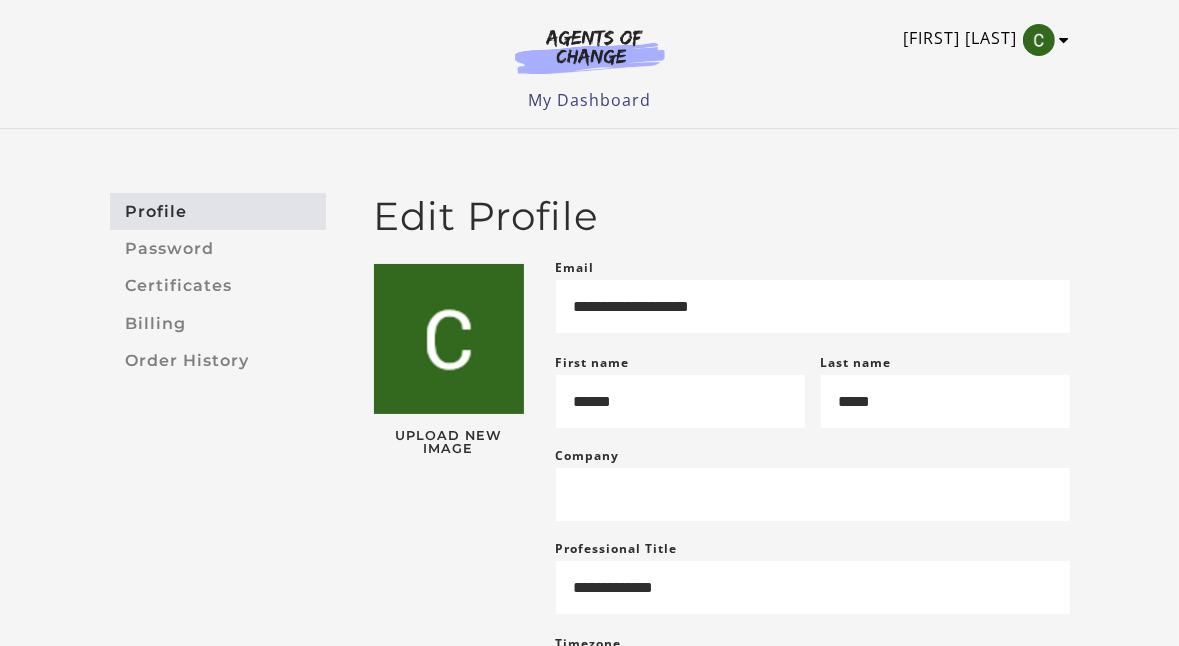 click at bounding box center [1065, 40] 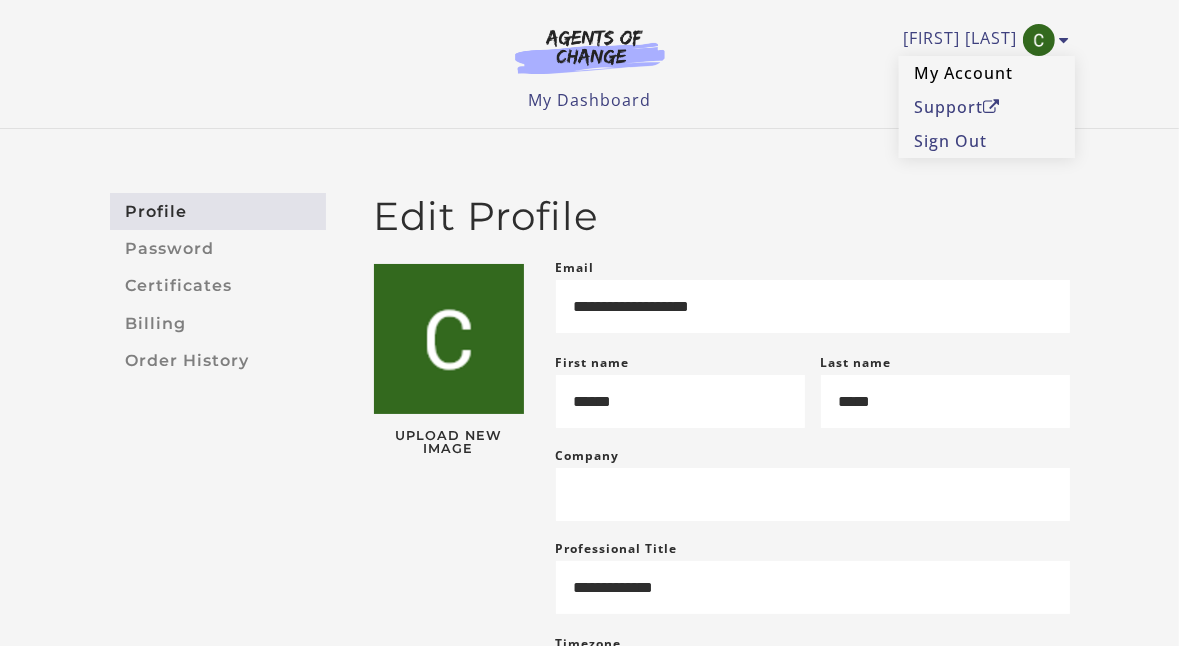click on "My Account" at bounding box center (987, 73) 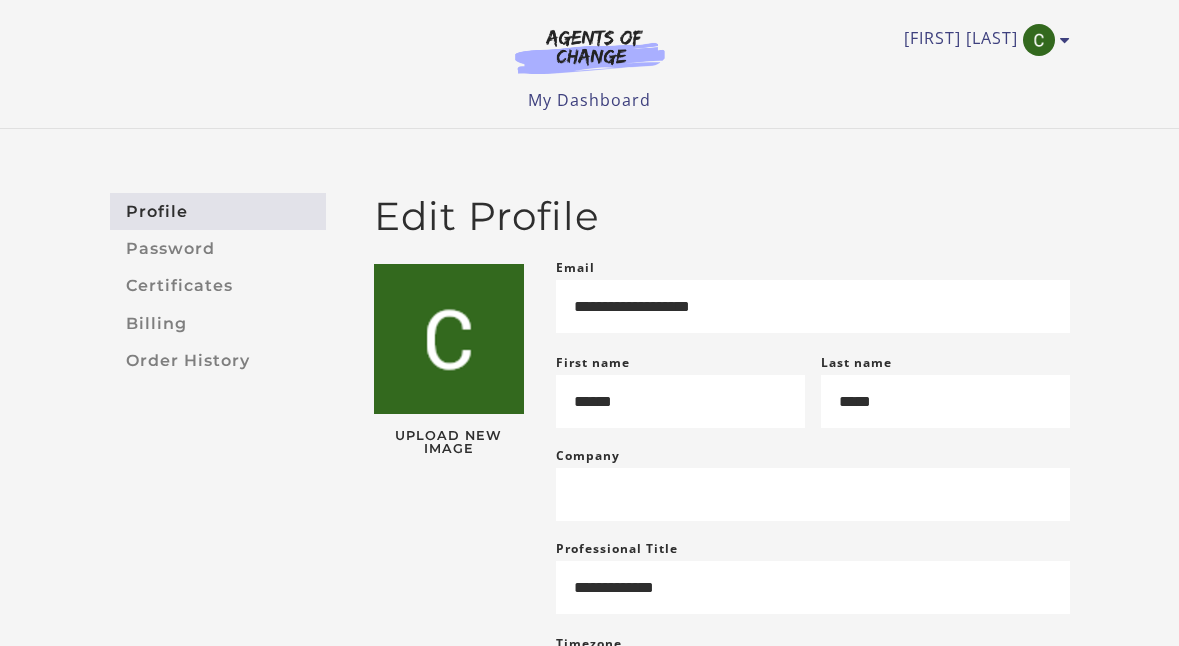 scroll, scrollTop: 0, scrollLeft: 0, axis: both 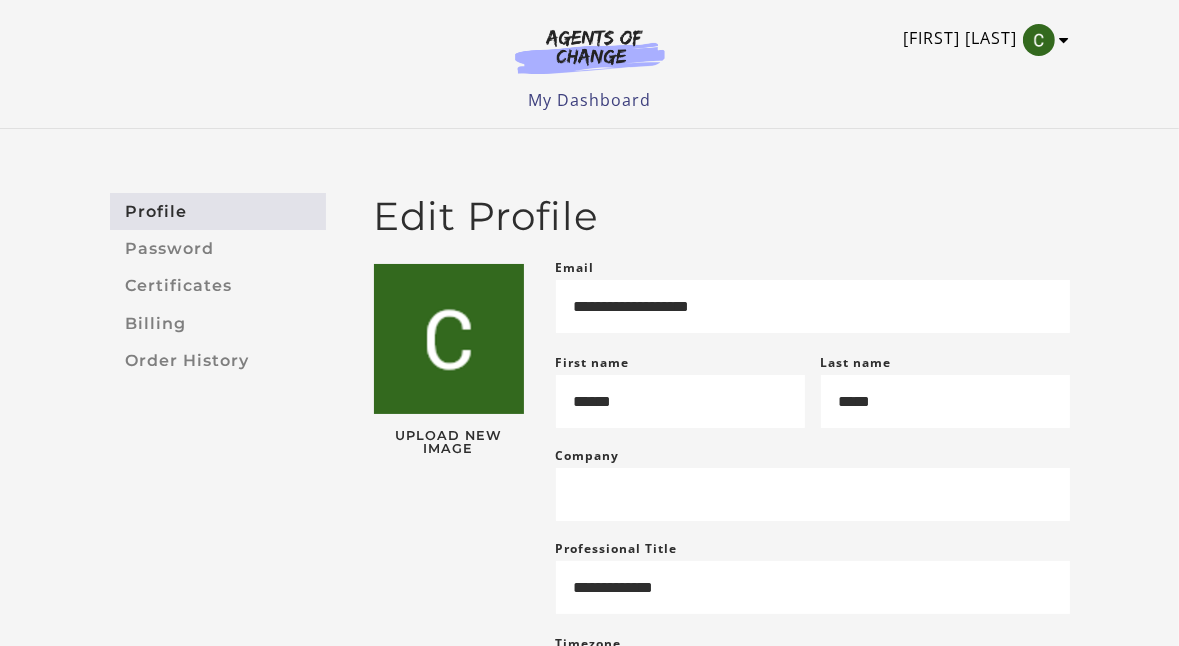 click at bounding box center (1065, 40) 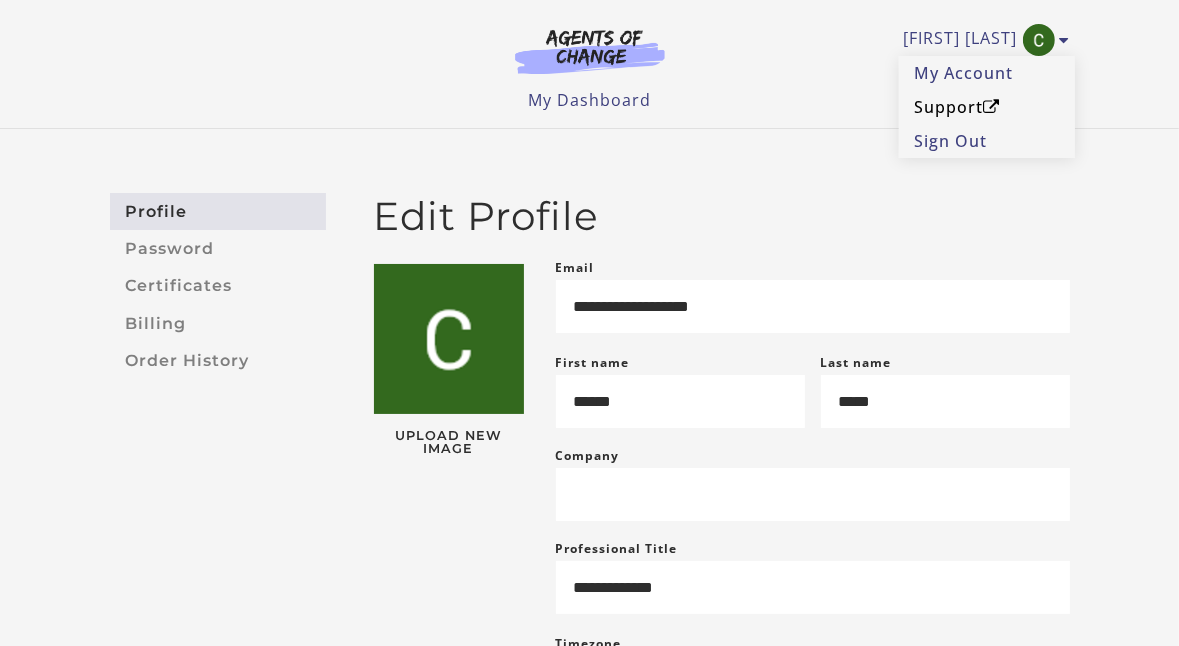 click on "Support" at bounding box center [987, 107] 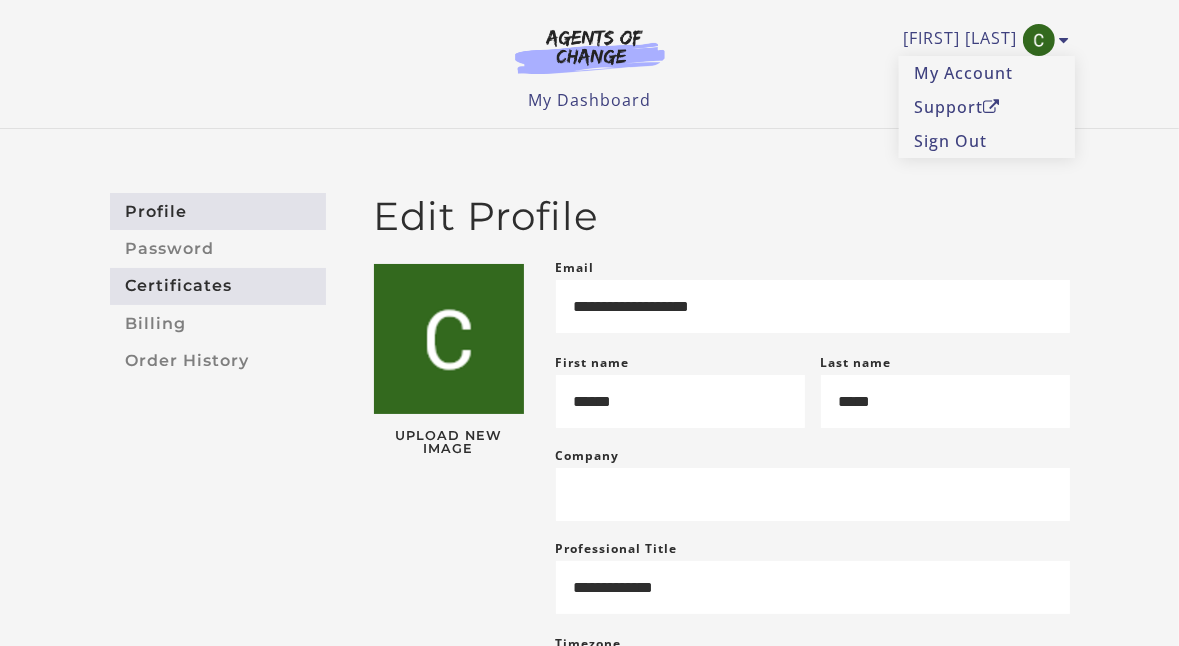 click on "Certificates" at bounding box center [218, 286] 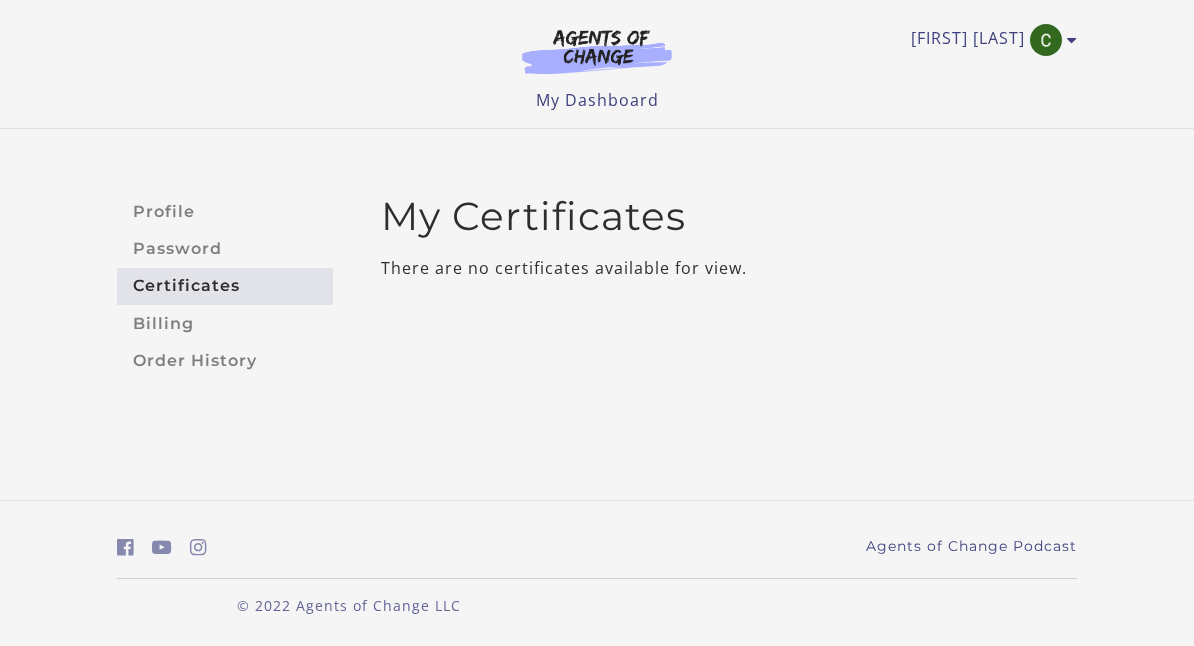 scroll, scrollTop: 0, scrollLeft: 0, axis: both 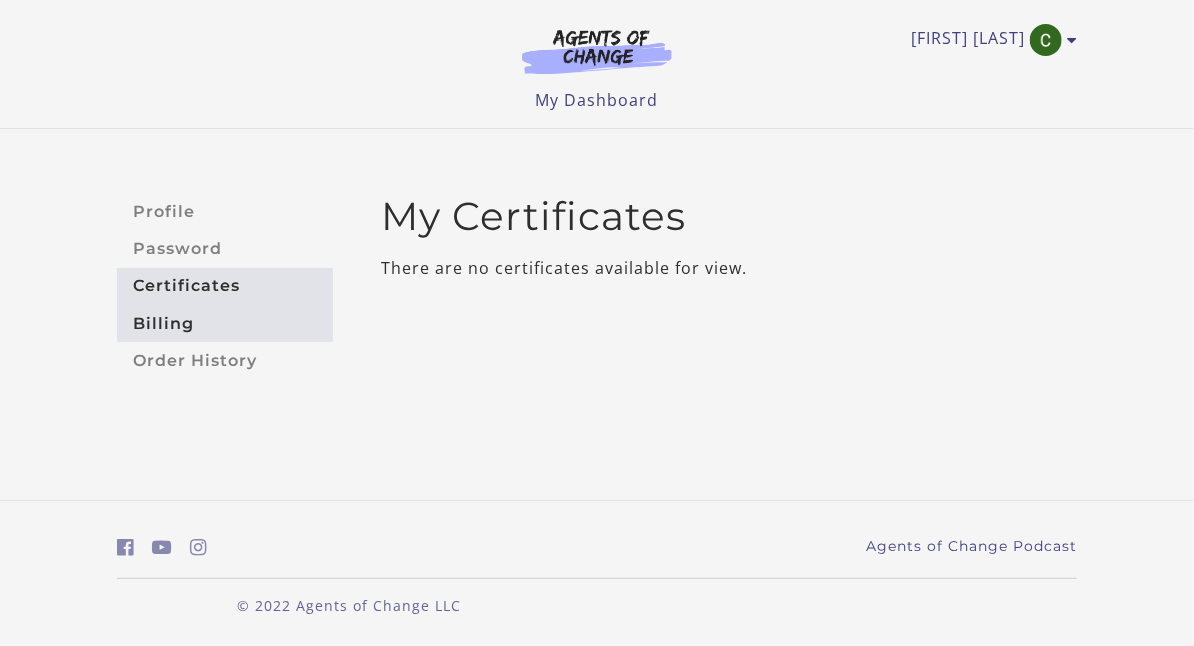 click on "Billing" at bounding box center (225, 323) 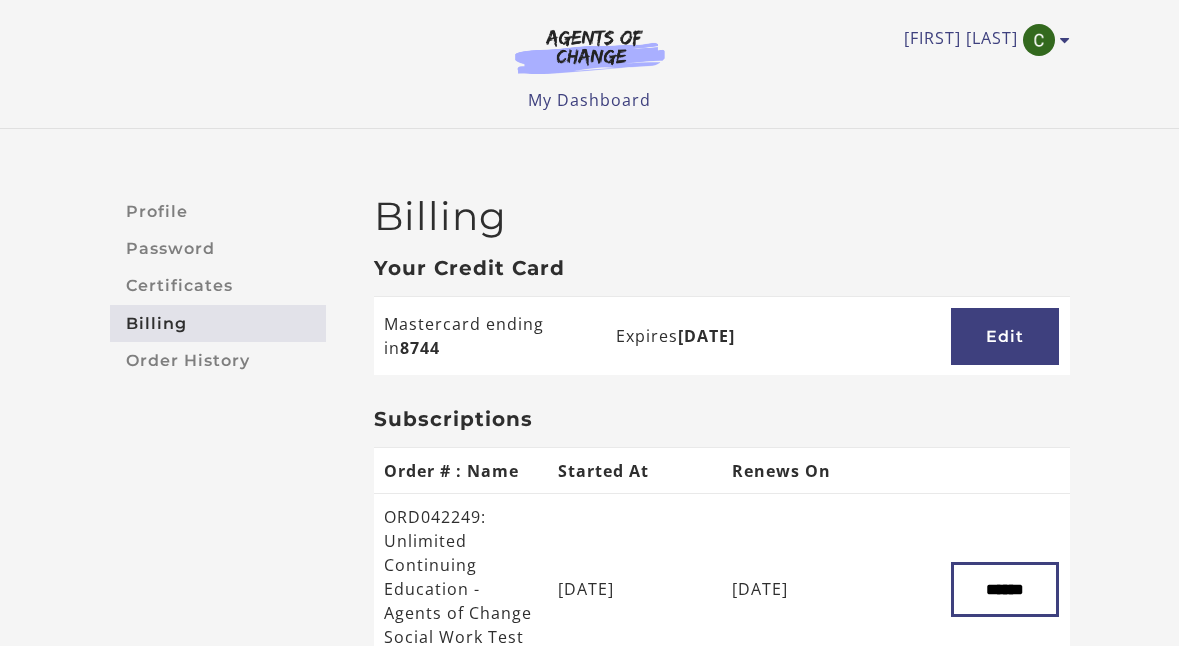 scroll, scrollTop: 0, scrollLeft: 0, axis: both 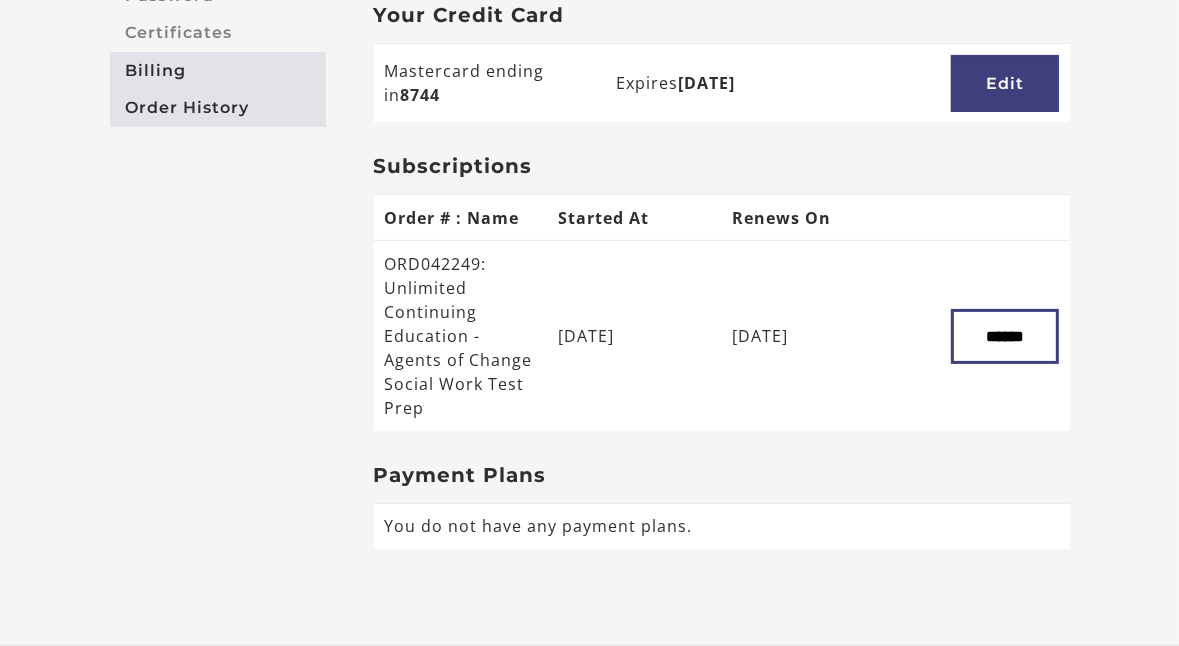 click on "Order History" at bounding box center [218, 107] 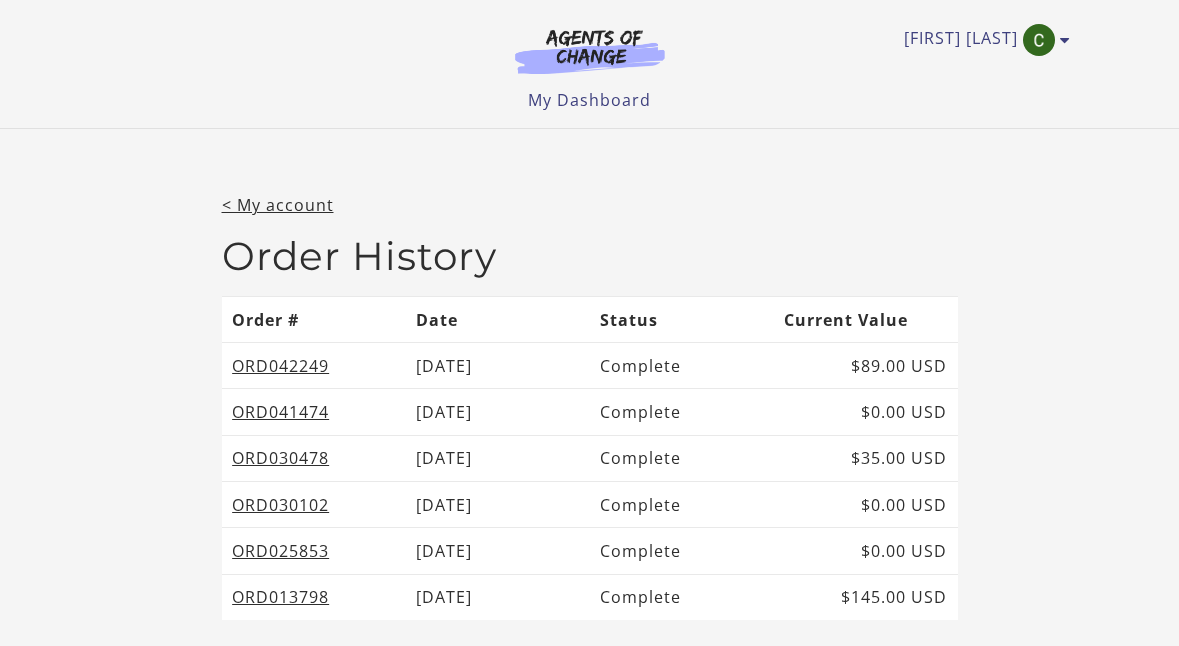 scroll, scrollTop: 0, scrollLeft: 0, axis: both 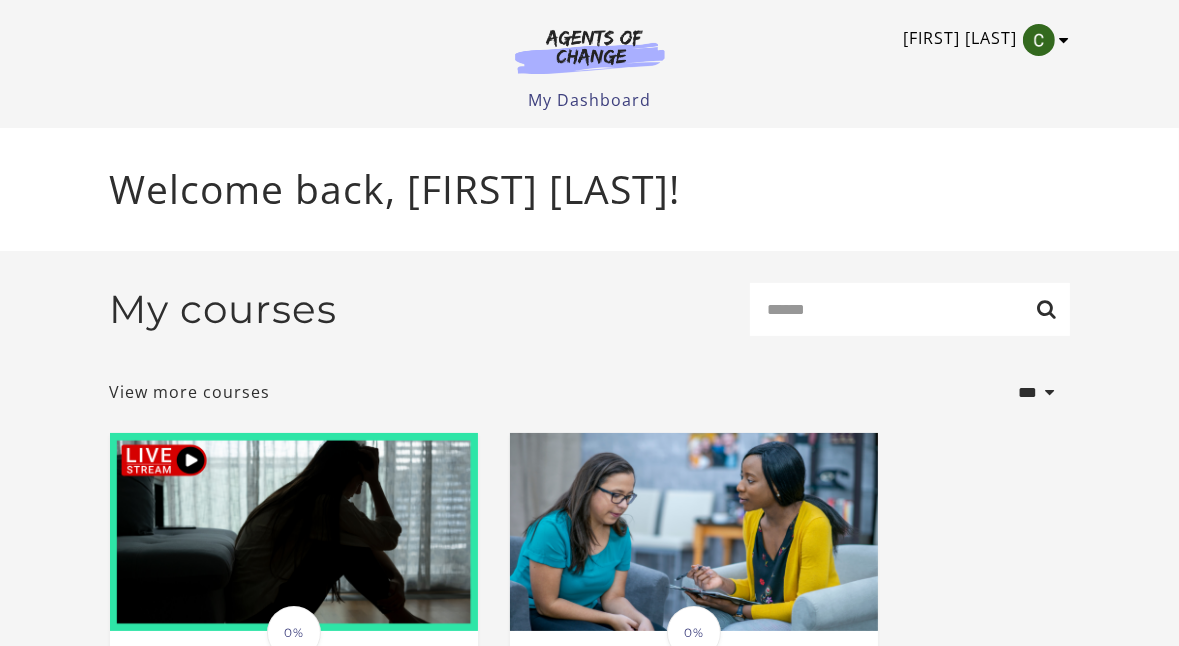 click at bounding box center (1065, 40) 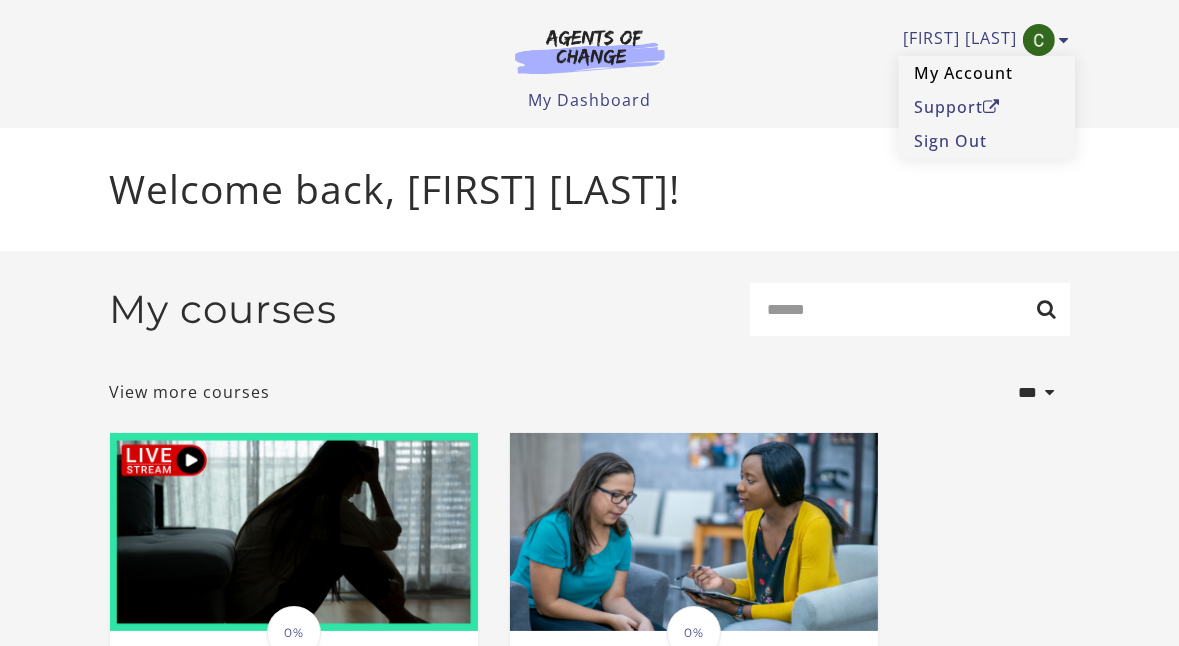 click on "My Account" at bounding box center [987, 73] 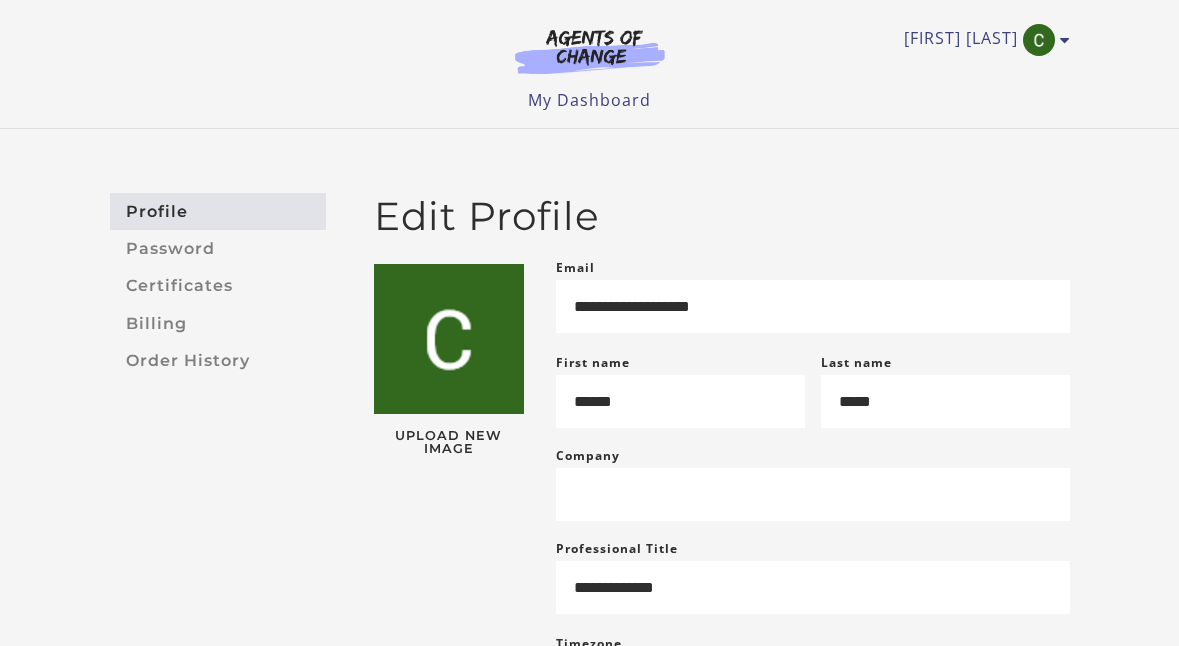 scroll, scrollTop: 0, scrollLeft: 0, axis: both 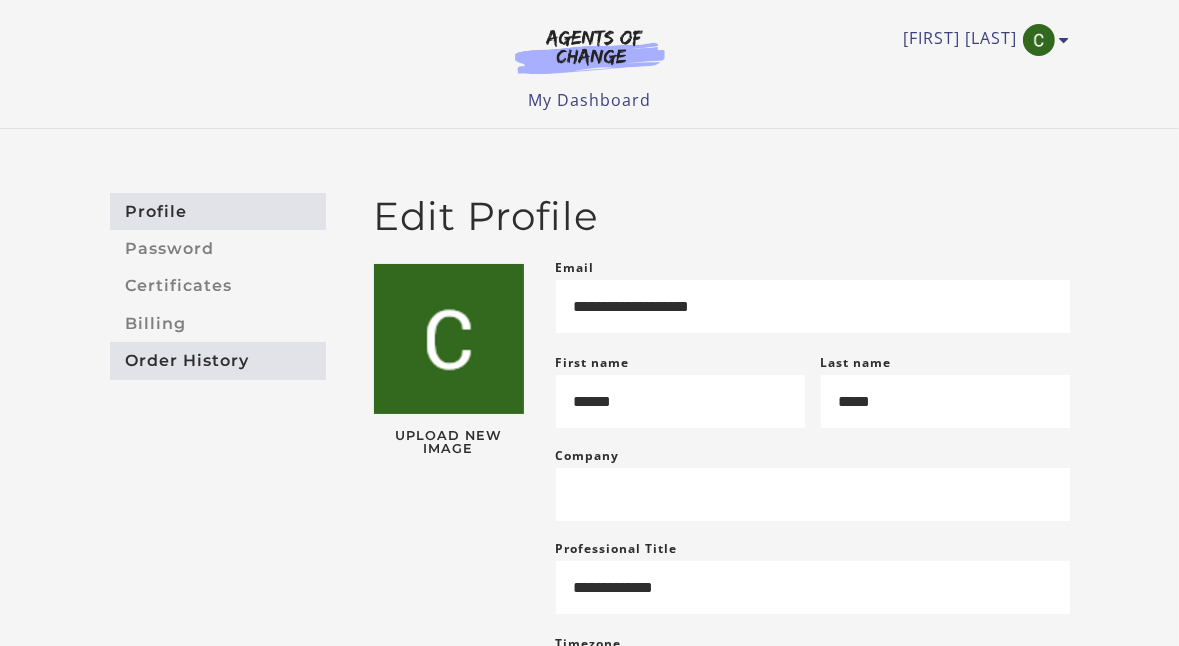click on "Order History" at bounding box center (218, 360) 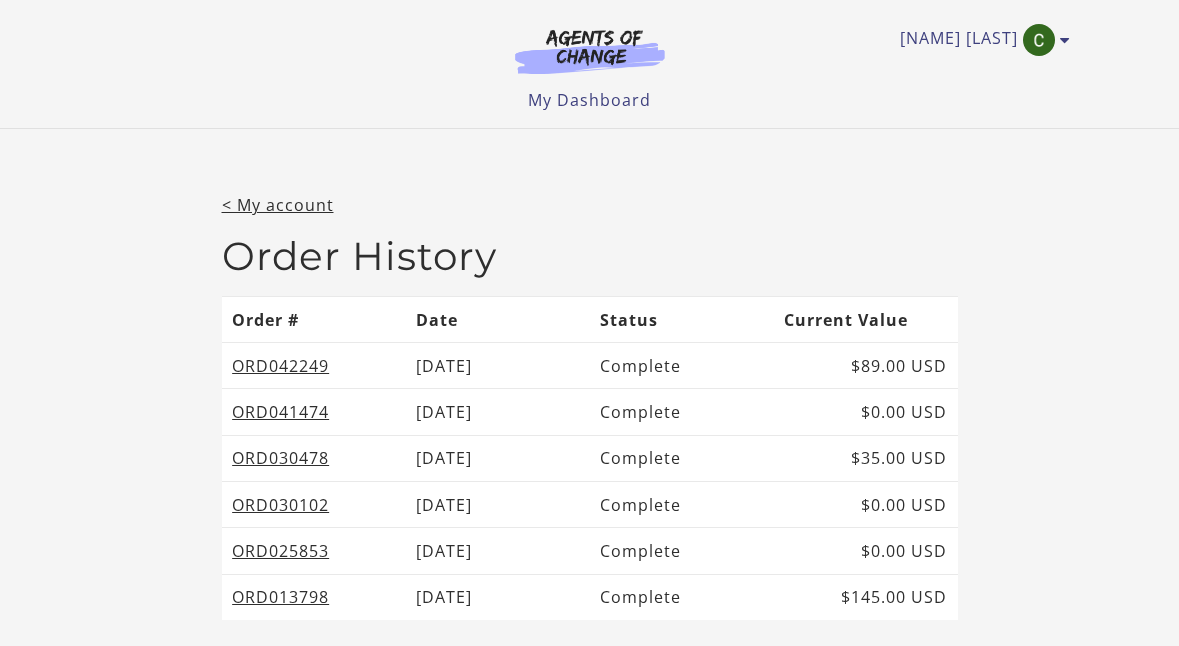 scroll, scrollTop: 0, scrollLeft: 0, axis: both 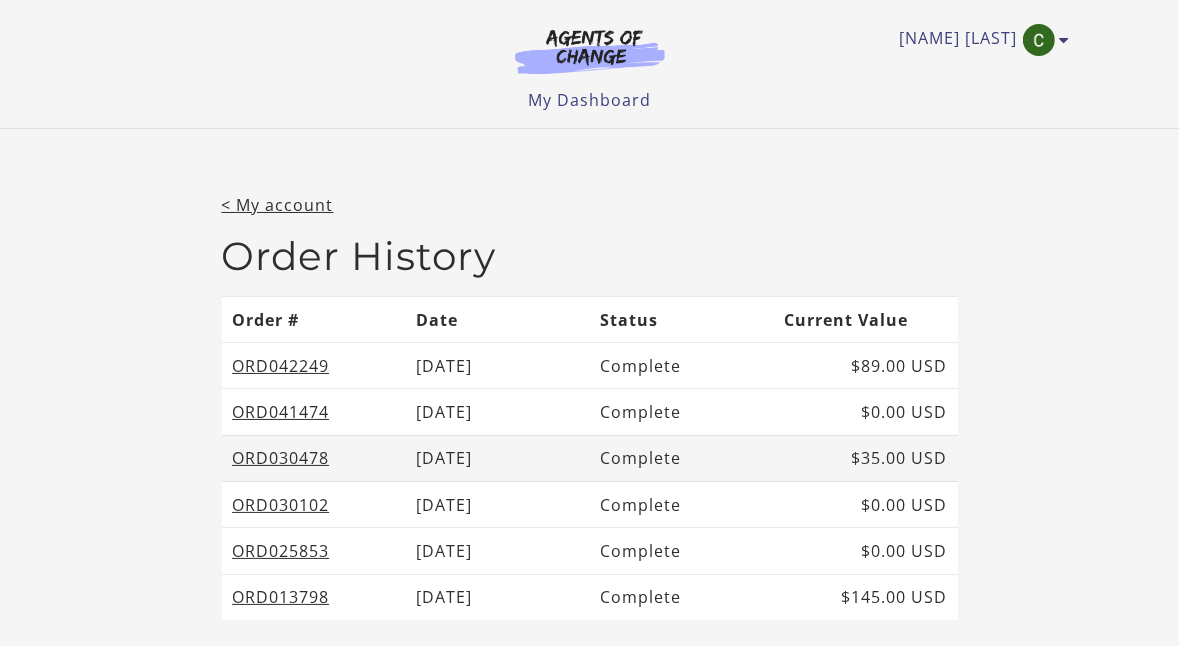 click on "[DATE]" at bounding box center (498, 458) 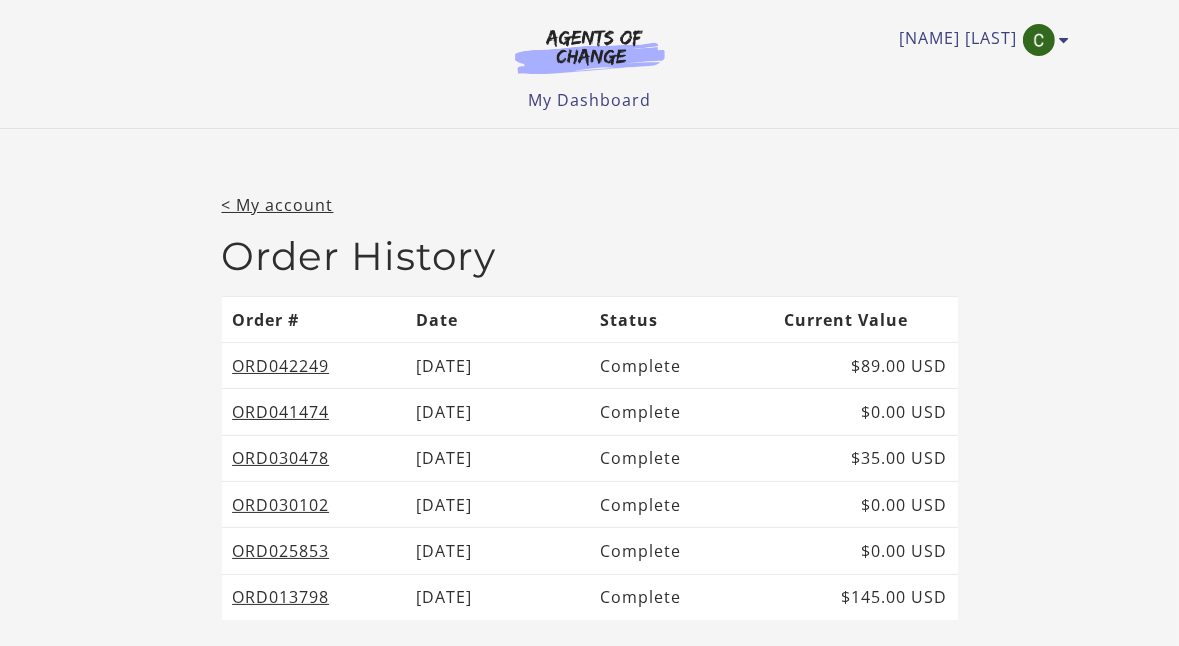drag, startPoint x: 728, startPoint y: 605, endPoint x: 148, endPoint y: 585, distance: 580.3447 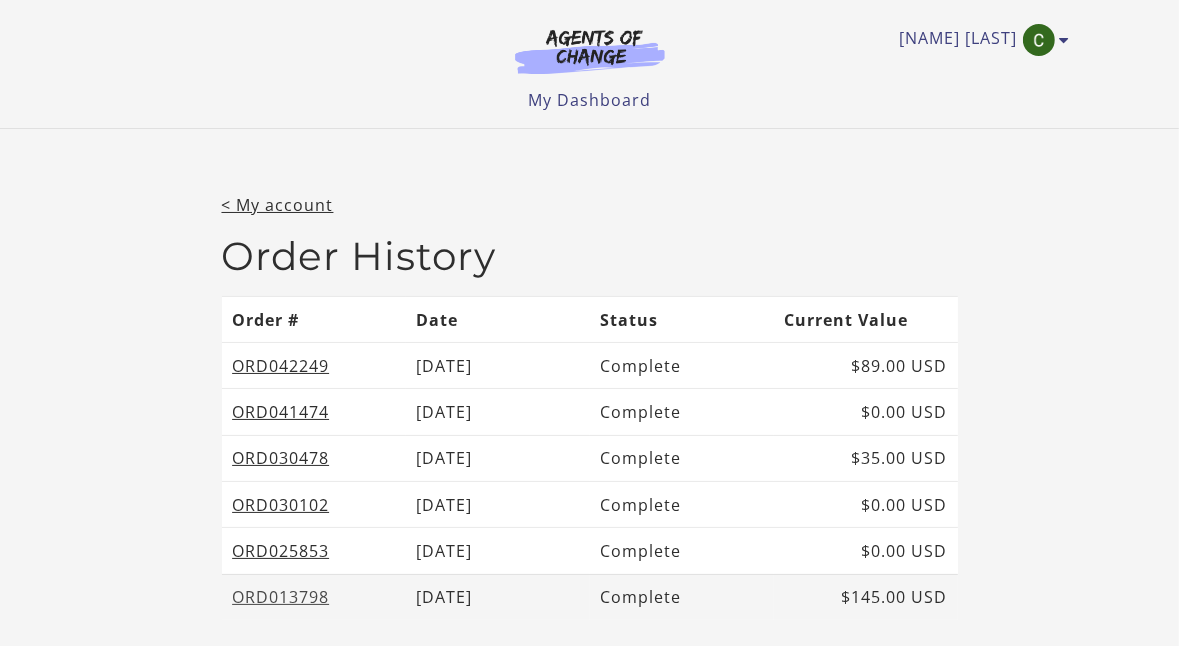 click on "ORD013798" at bounding box center (280, 597) 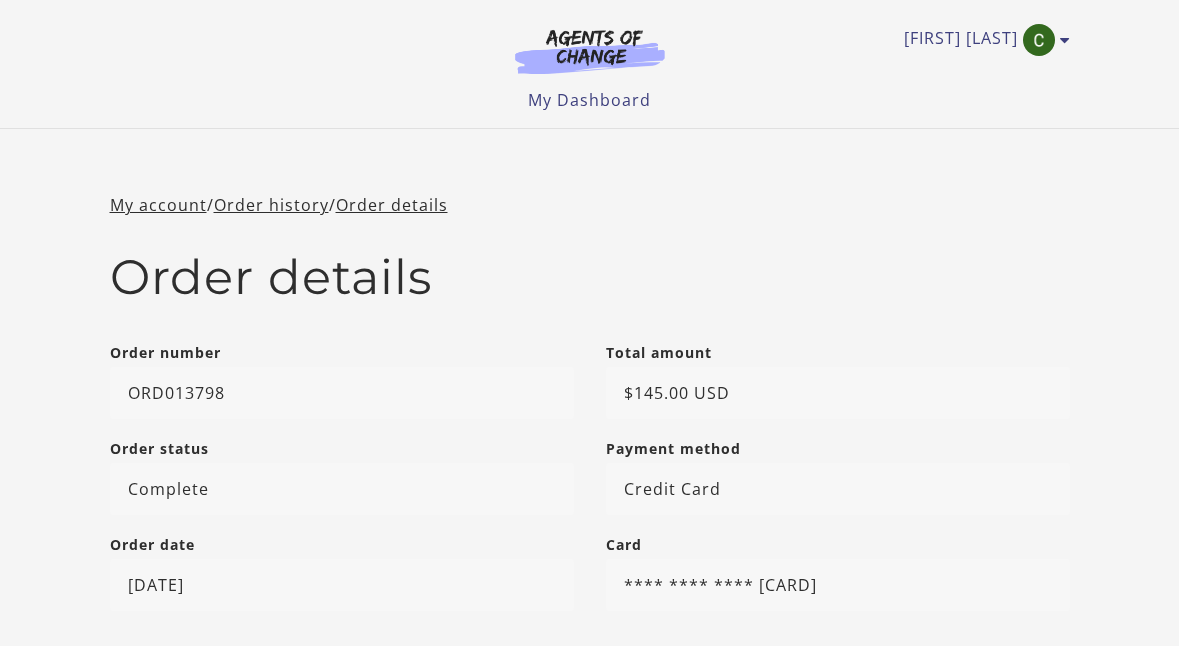 scroll, scrollTop: 0, scrollLeft: 0, axis: both 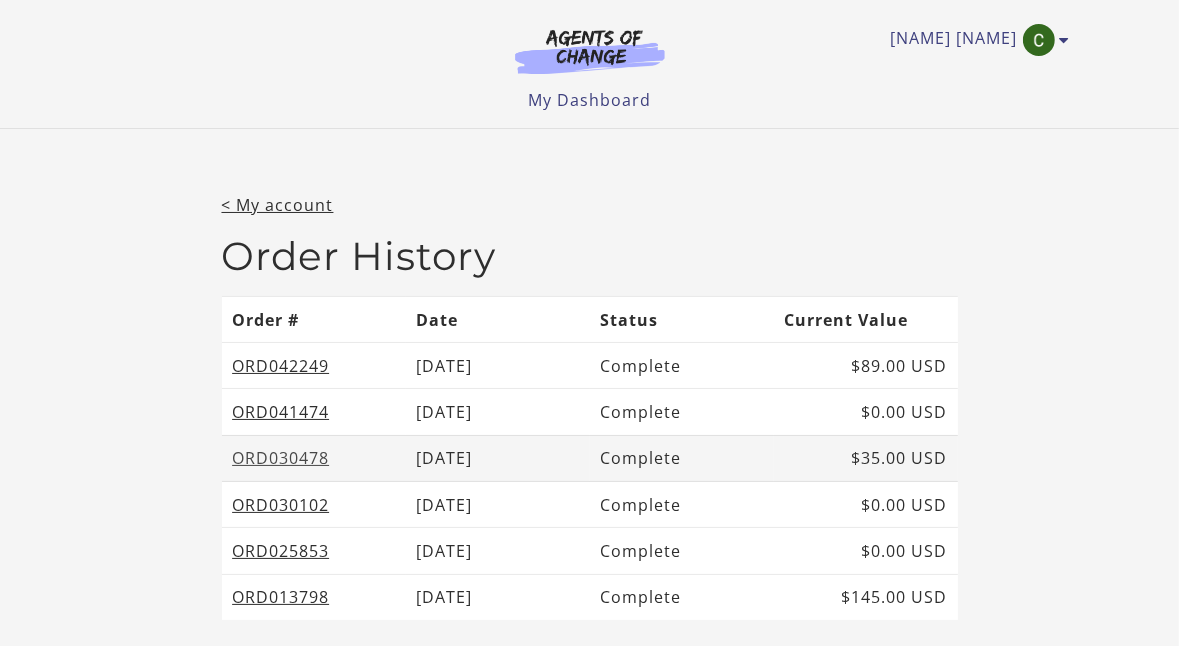 click on "ORD030478" at bounding box center [280, 458] 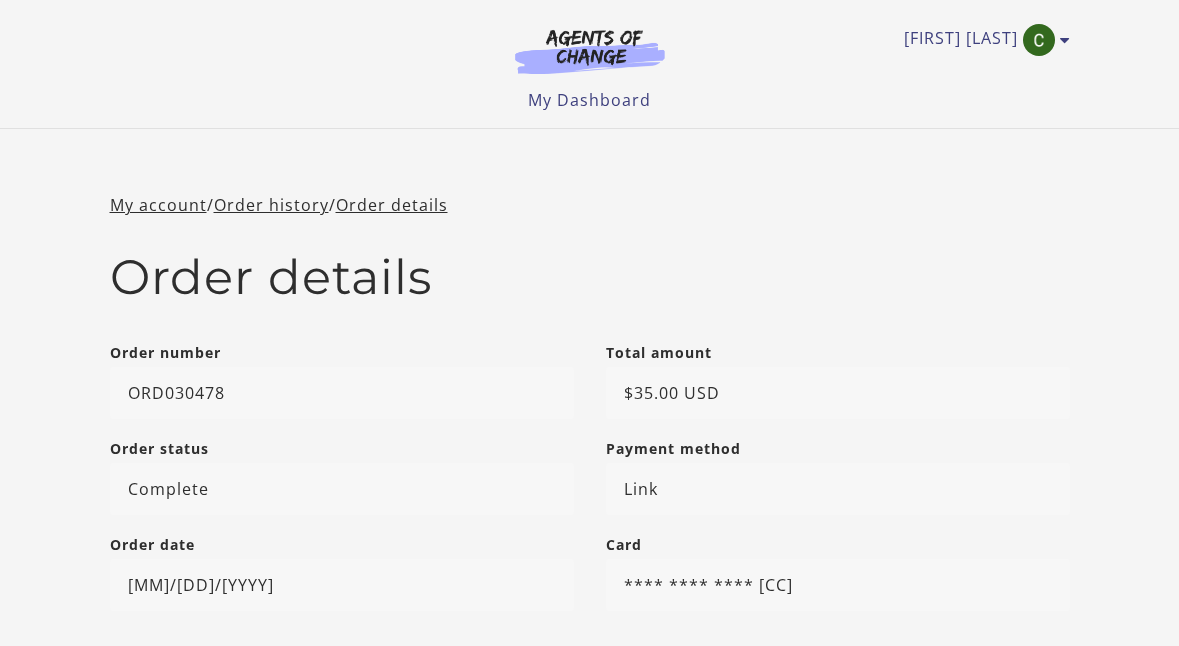 scroll, scrollTop: 0, scrollLeft: 0, axis: both 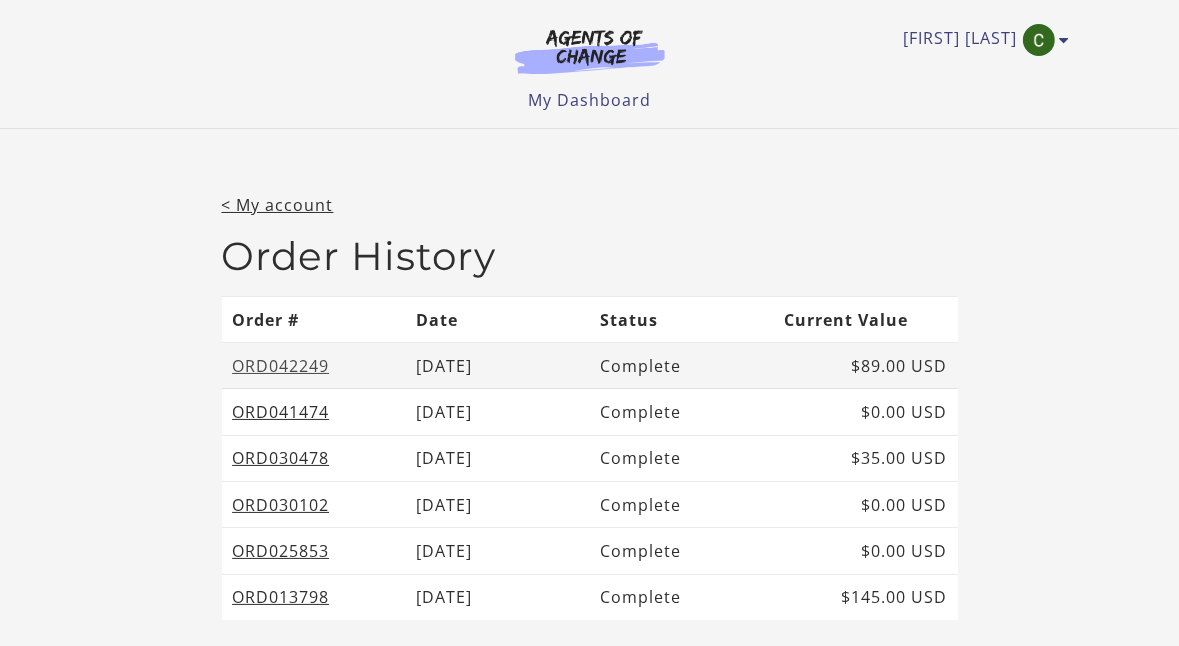 click on "ORD042249" at bounding box center (280, 366) 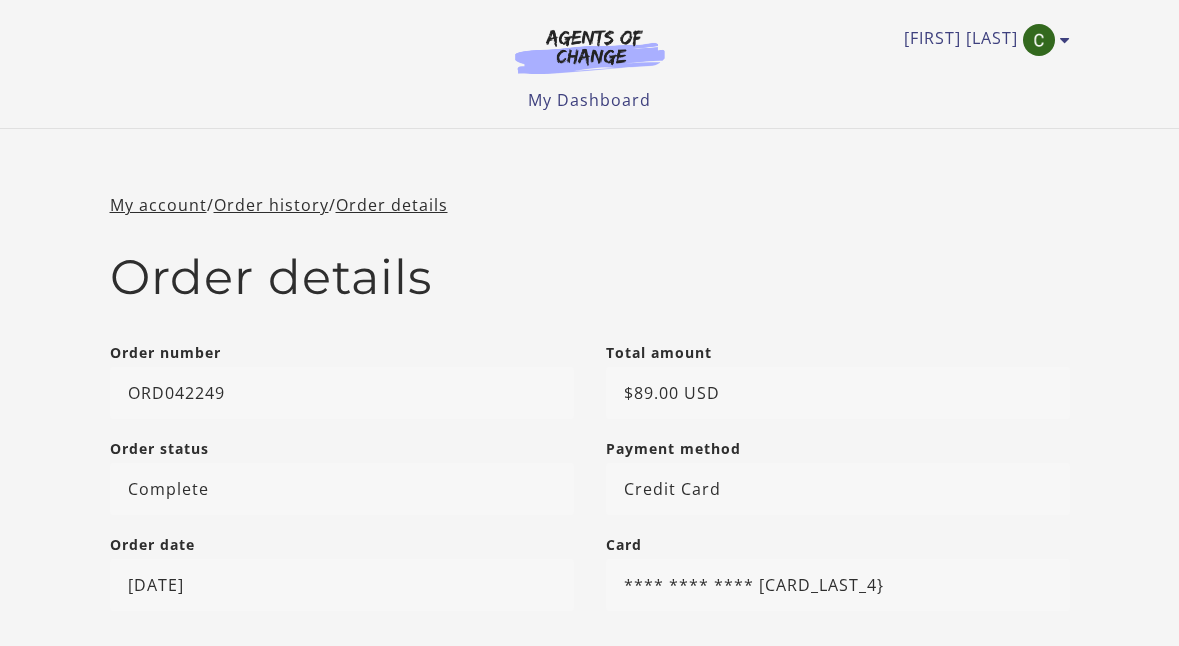 scroll, scrollTop: 0, scrollLeft: 0, axis: both 